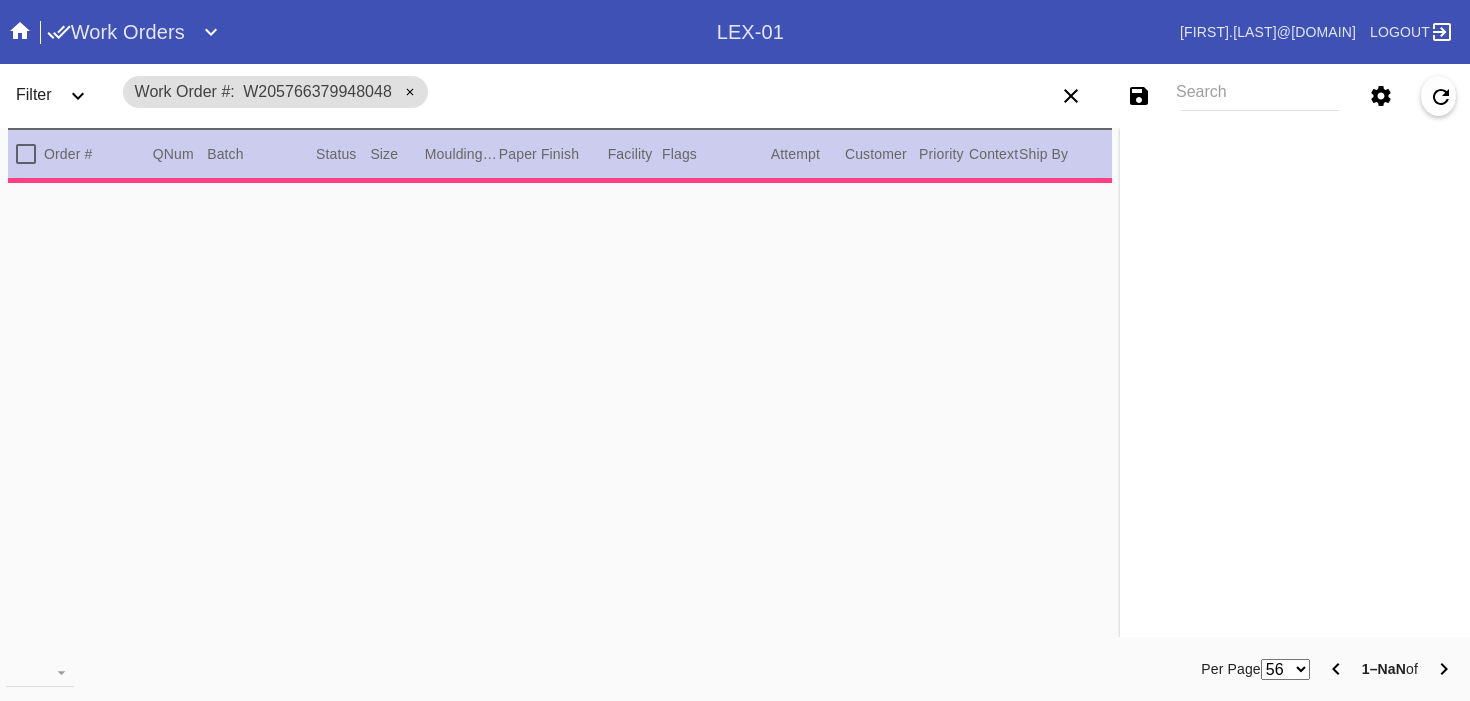 scroll, scrollTop: 0, scrollLeft: 0, axis: both 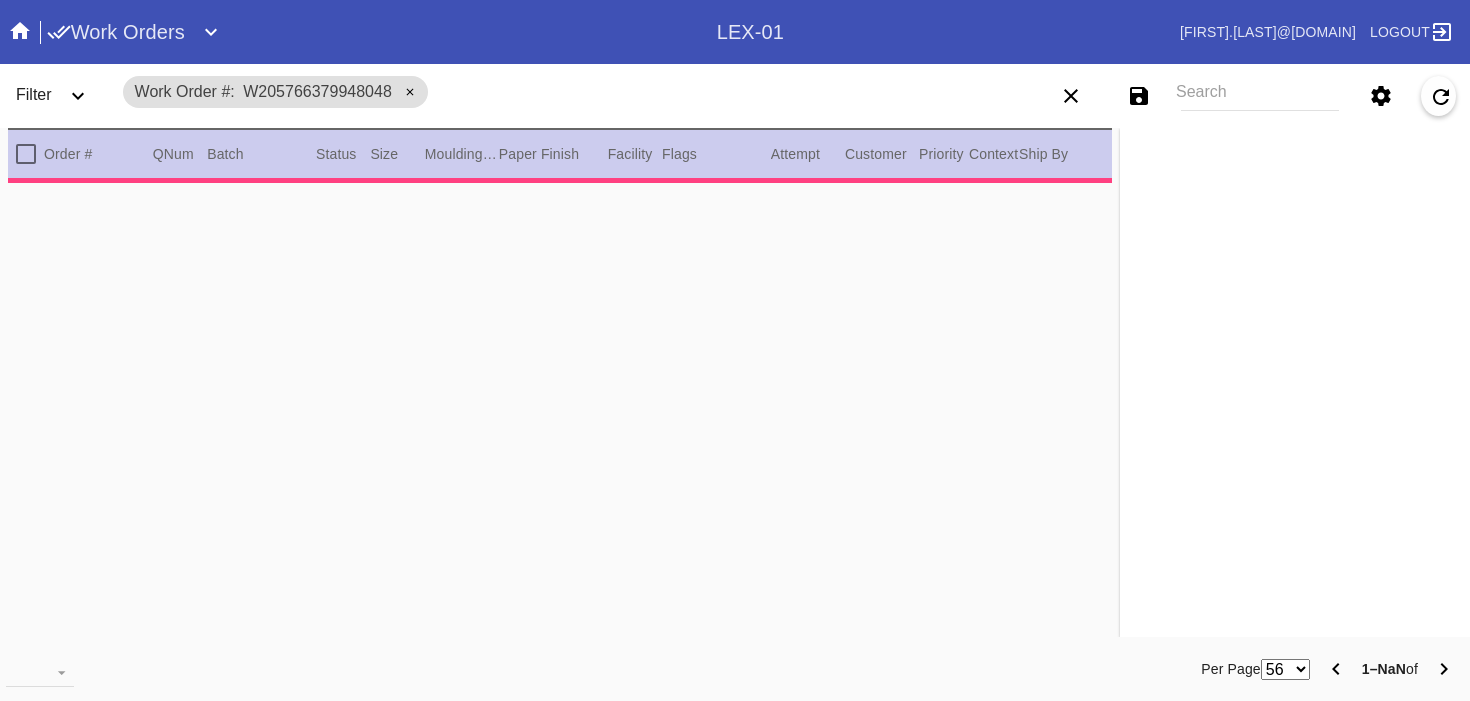 type on "3.0" 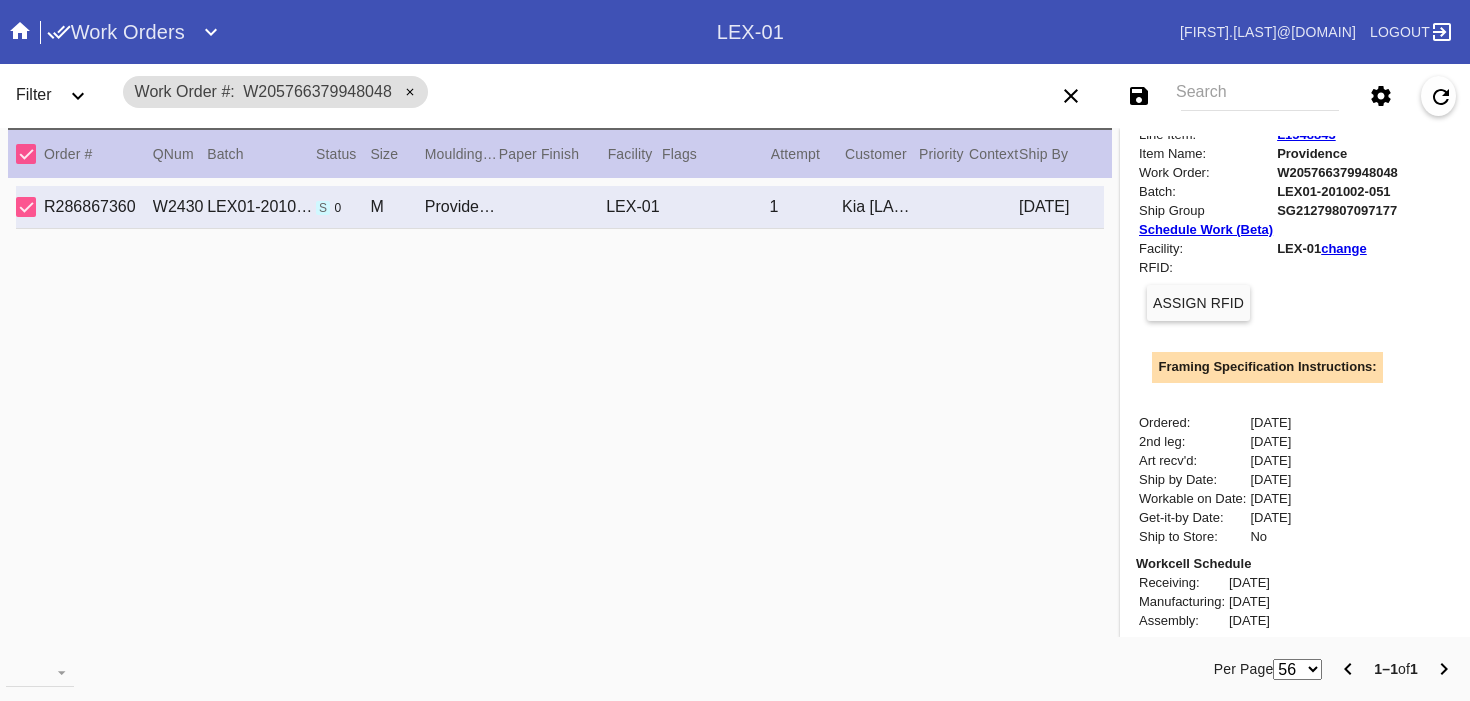scroll, scrollTop: 158, scrollLeft: 0, axis: vertical 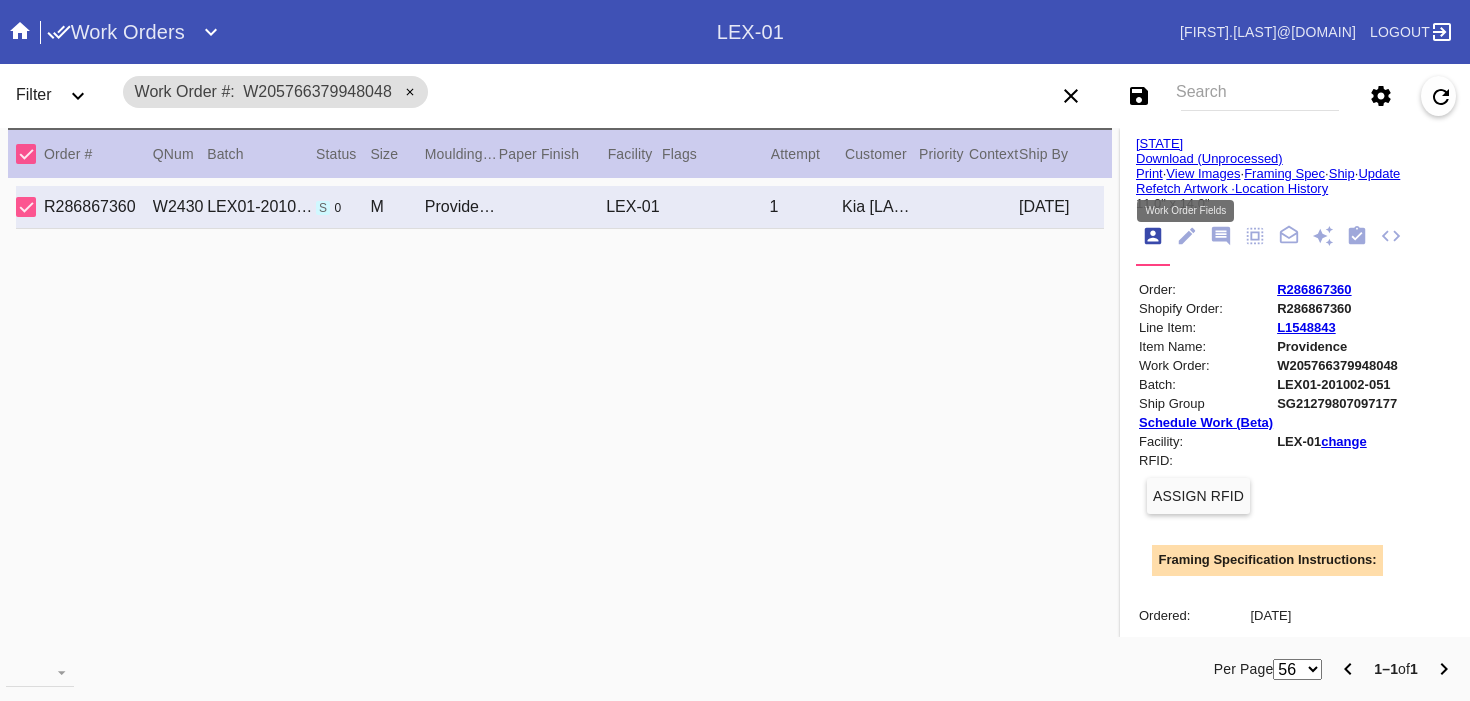 click 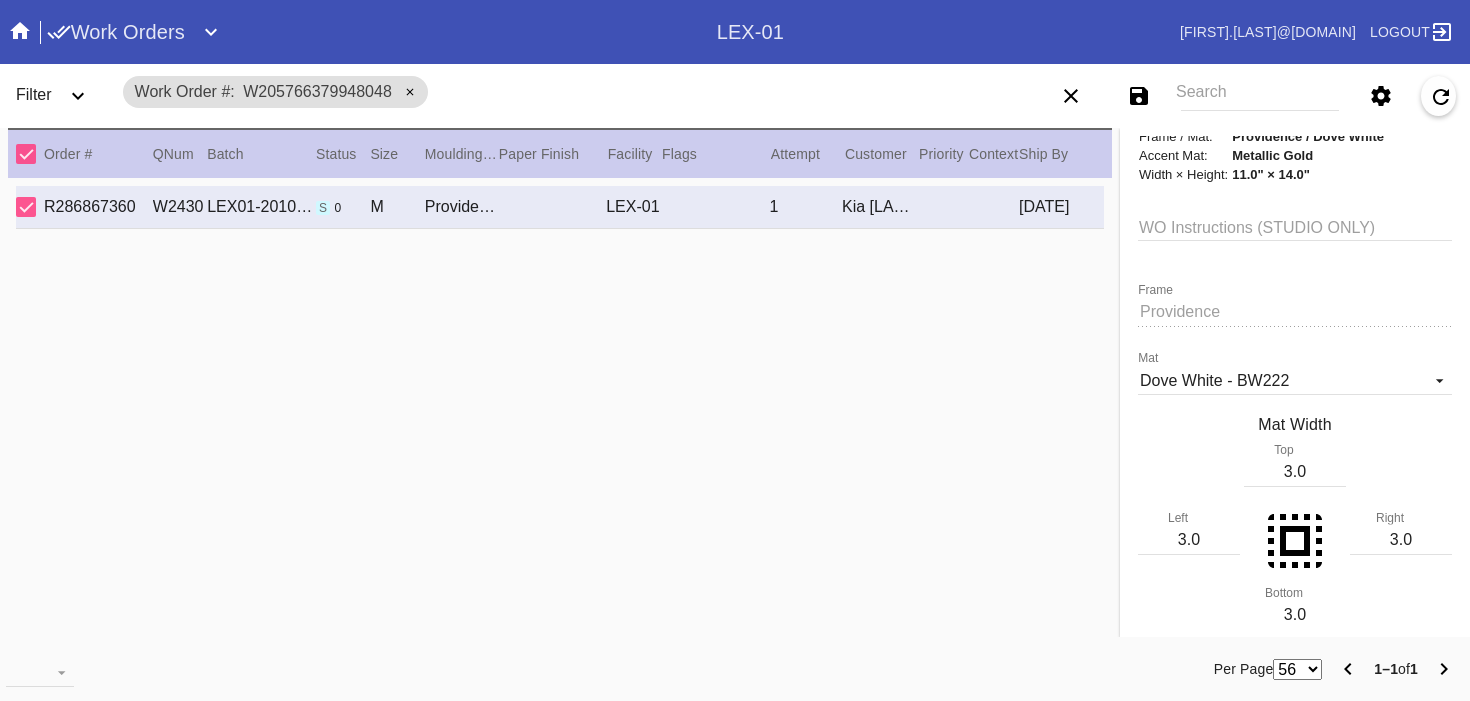 scroll, scrollTop: 324, scrollLeft: 0, axis: vertical 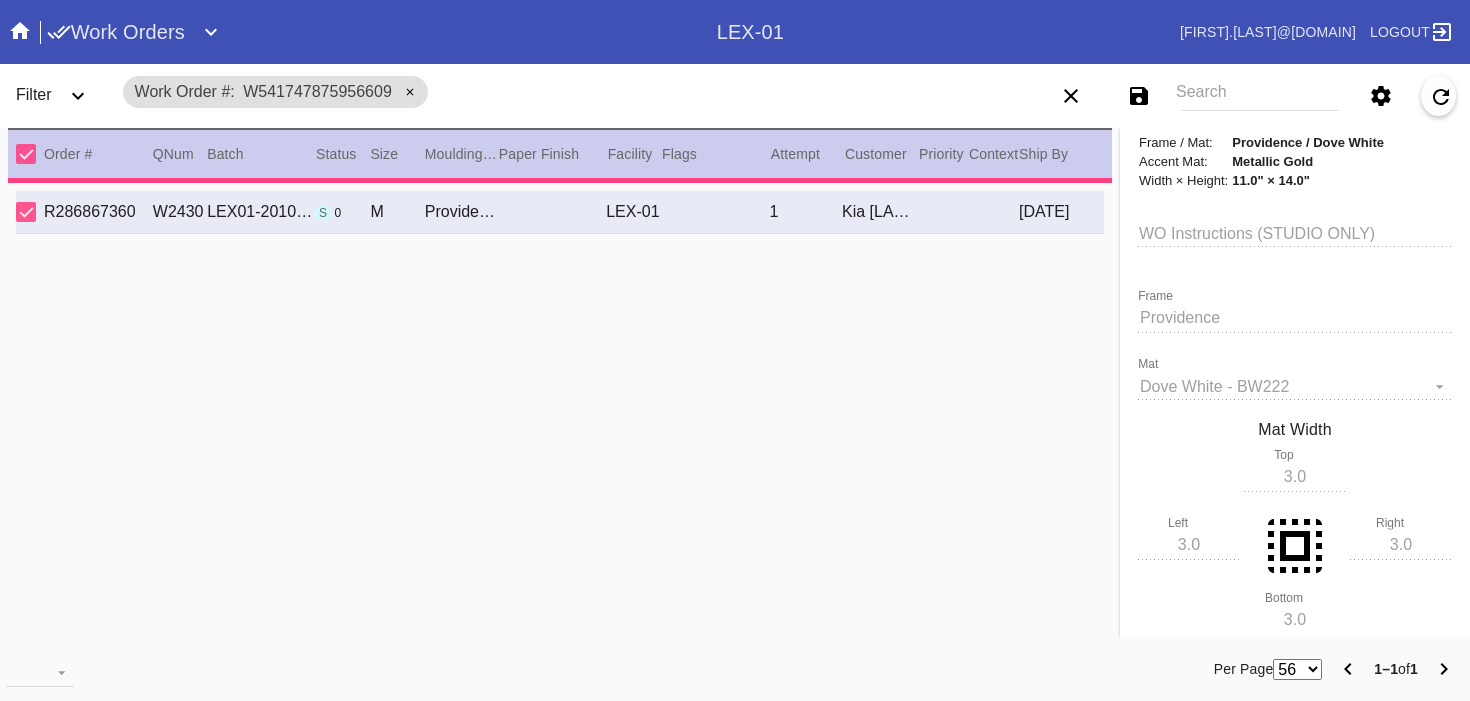 type on "2.5" 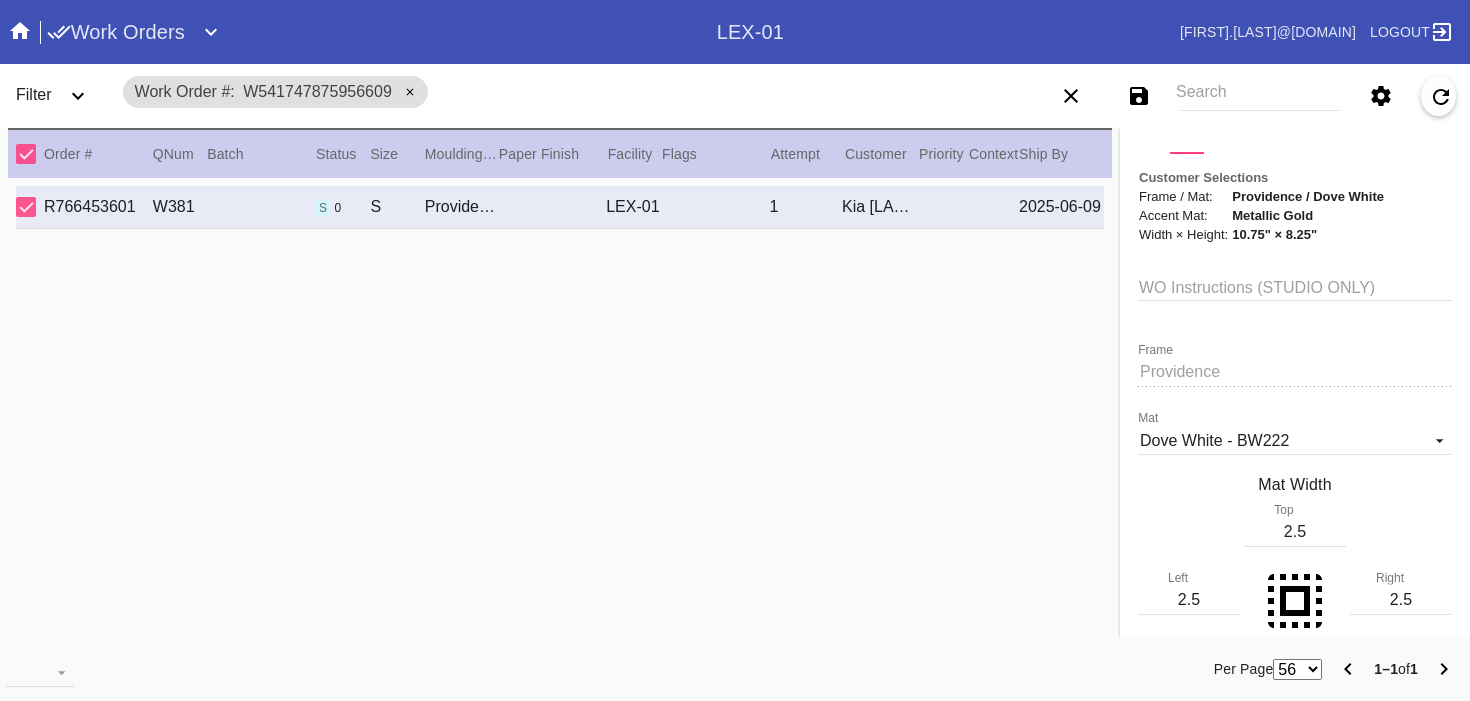scroll, scrollTop: 146, scrollLeft: 0, axis: vertical 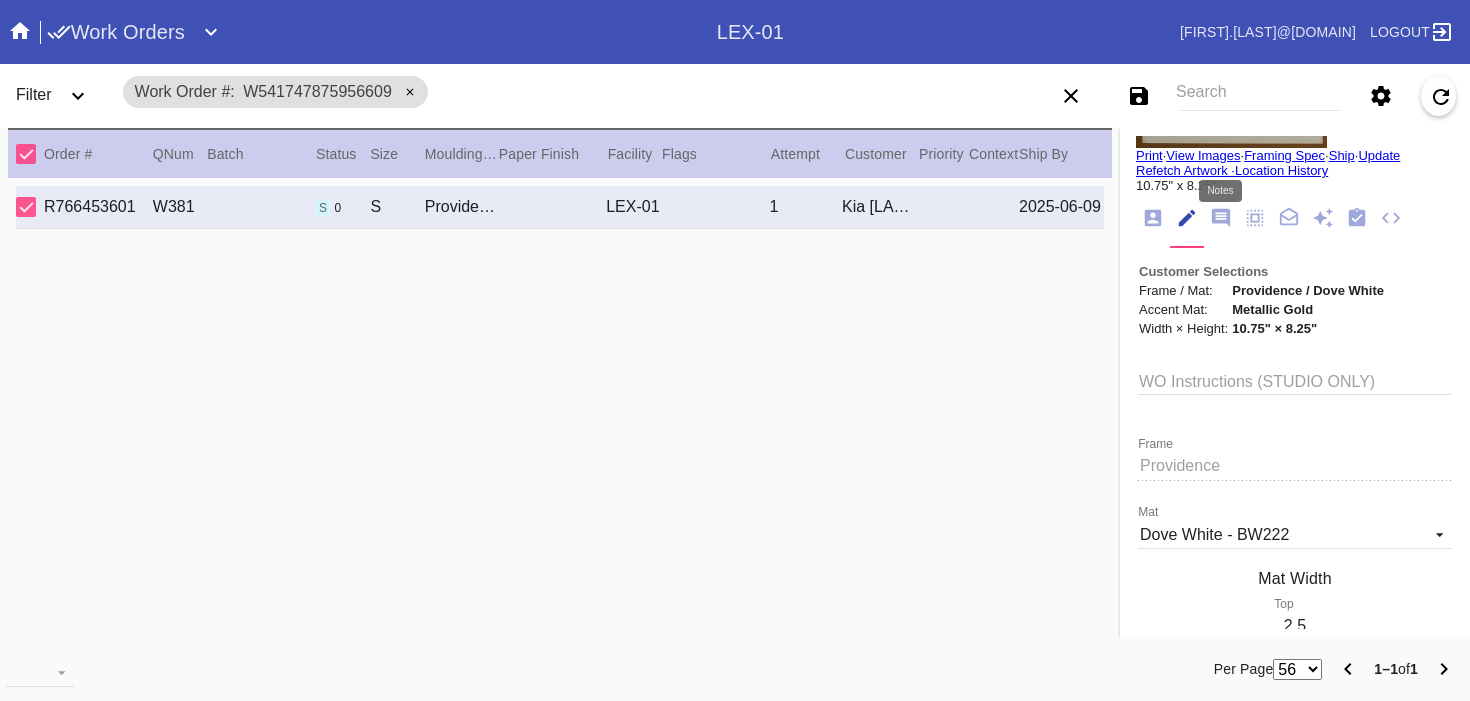 click 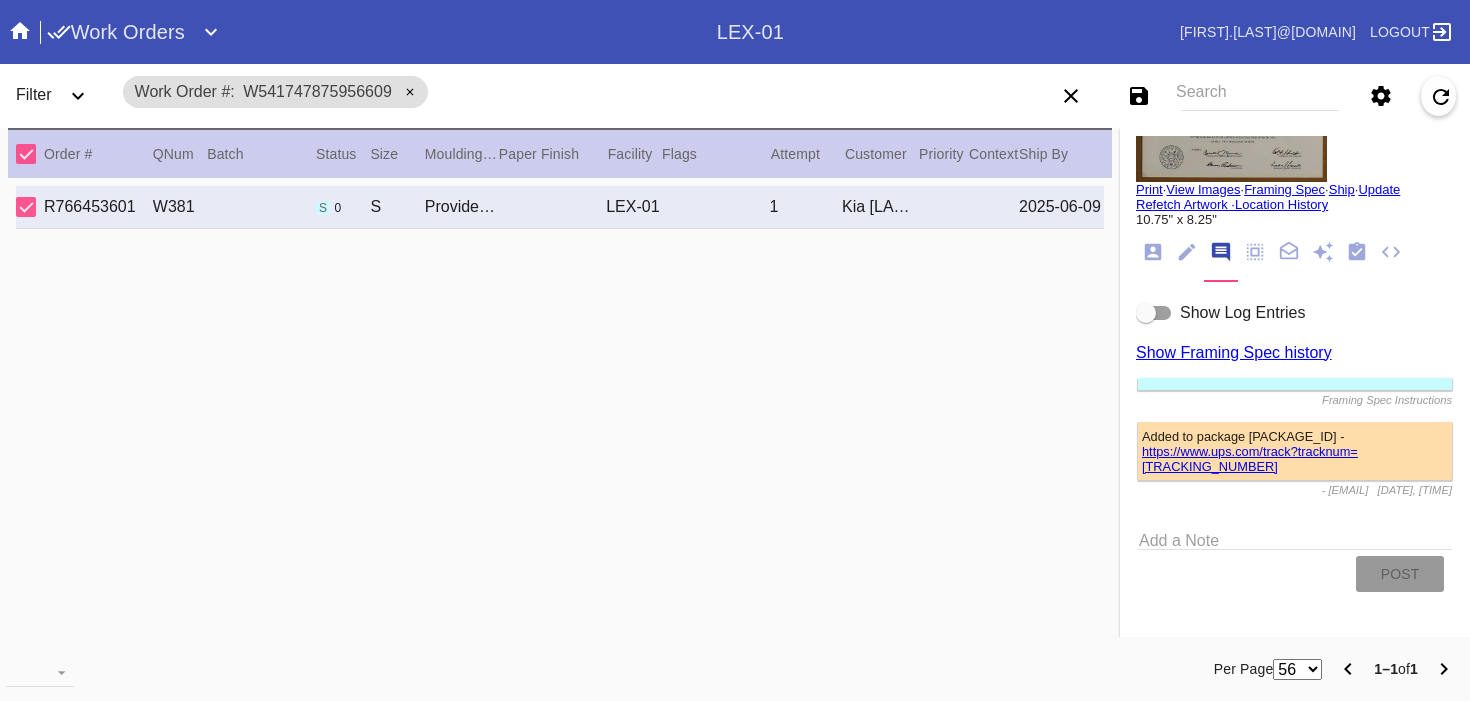 scroll, scrollTop: 114, scrollLeft: 0, axis: vertical 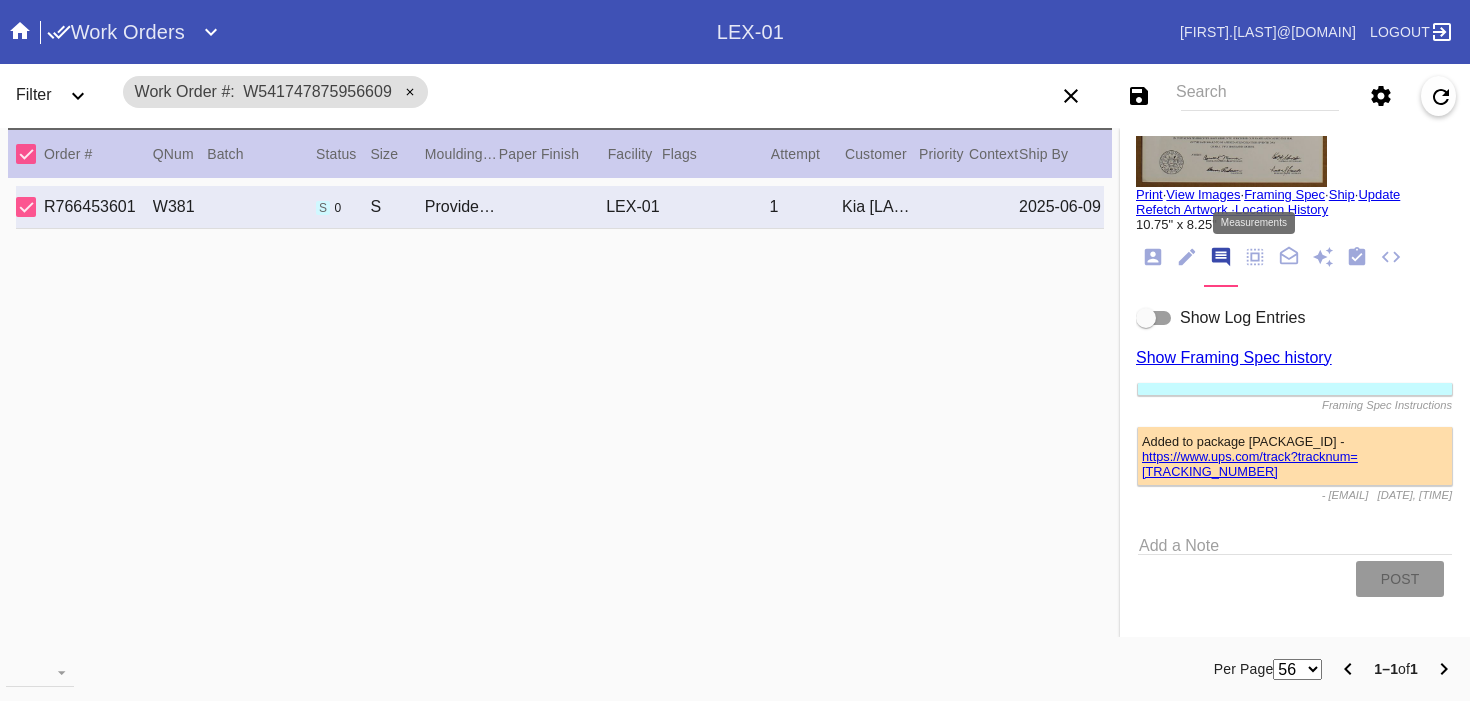 click 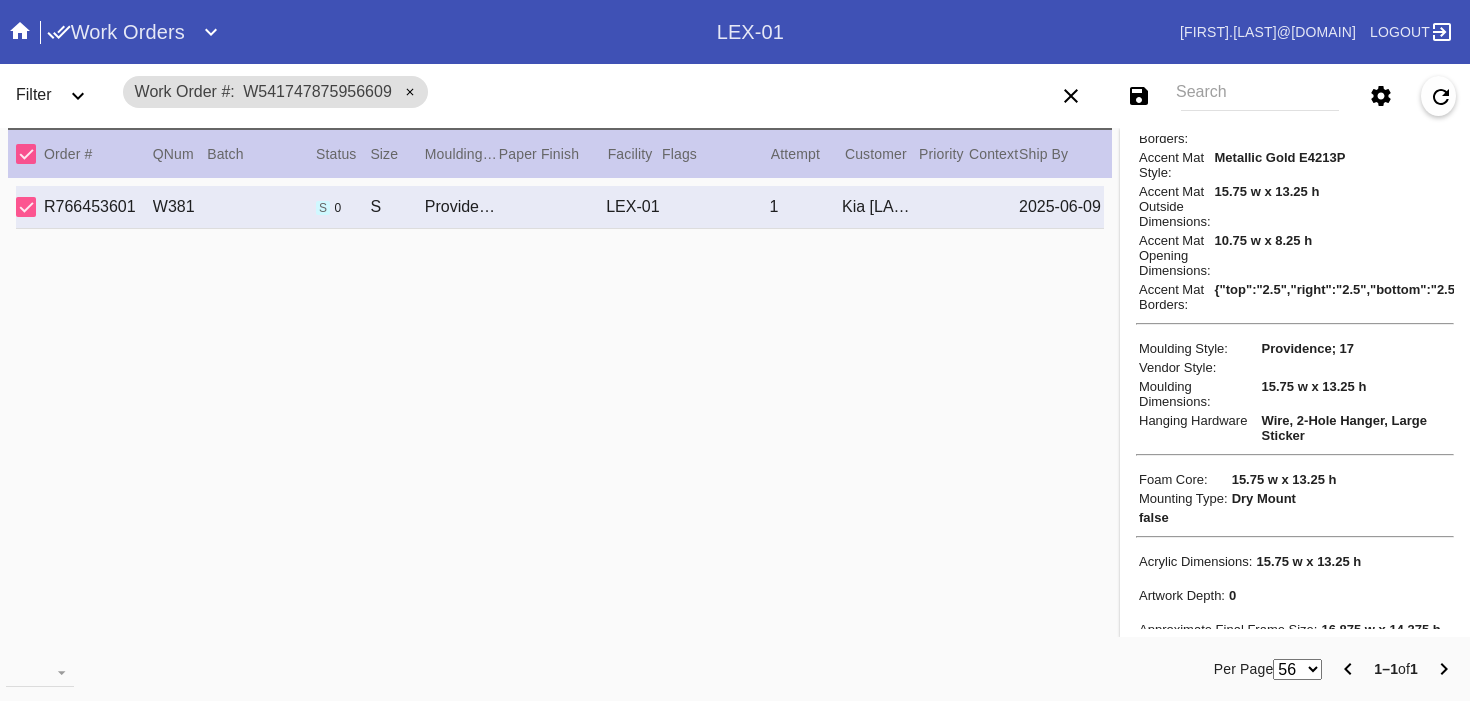 scroll, scrollTop: 486, scrollLeft: 0, axis: vertical 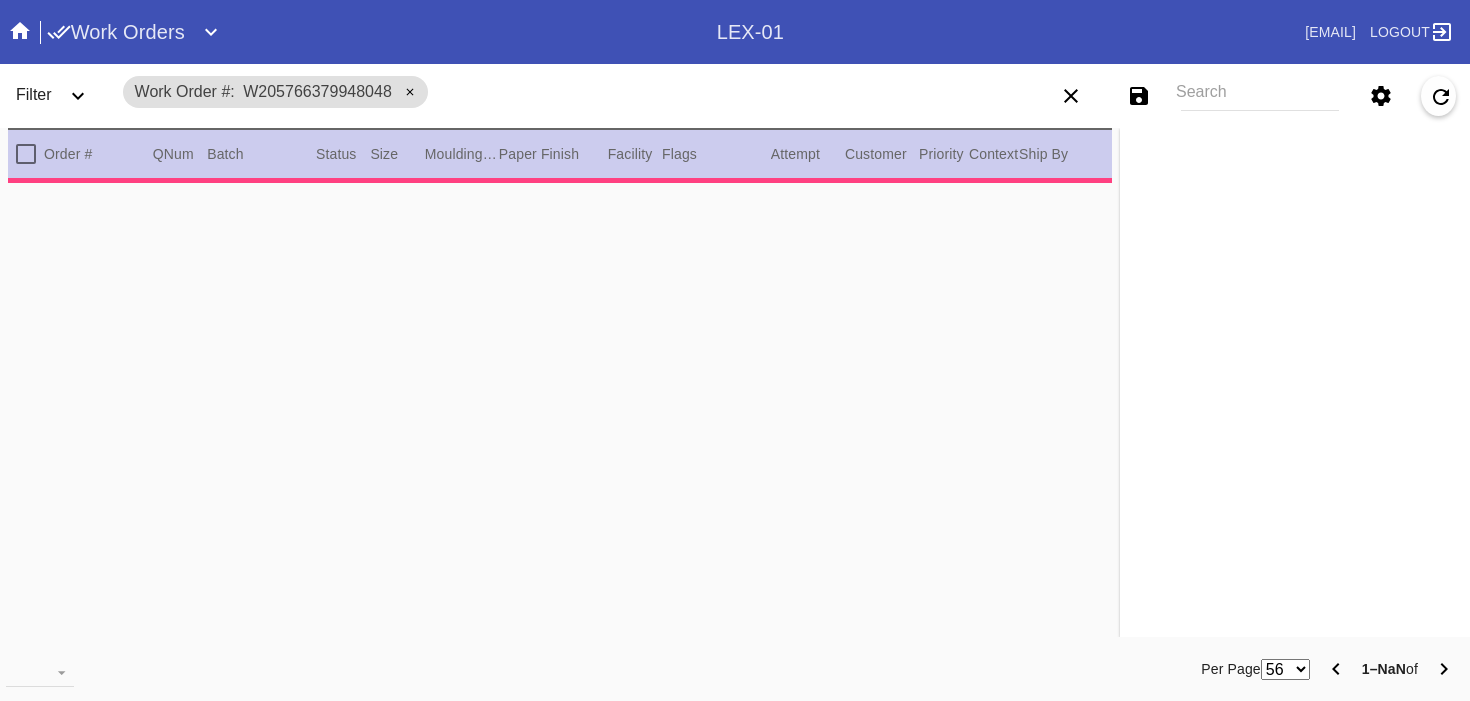type on "3.0" 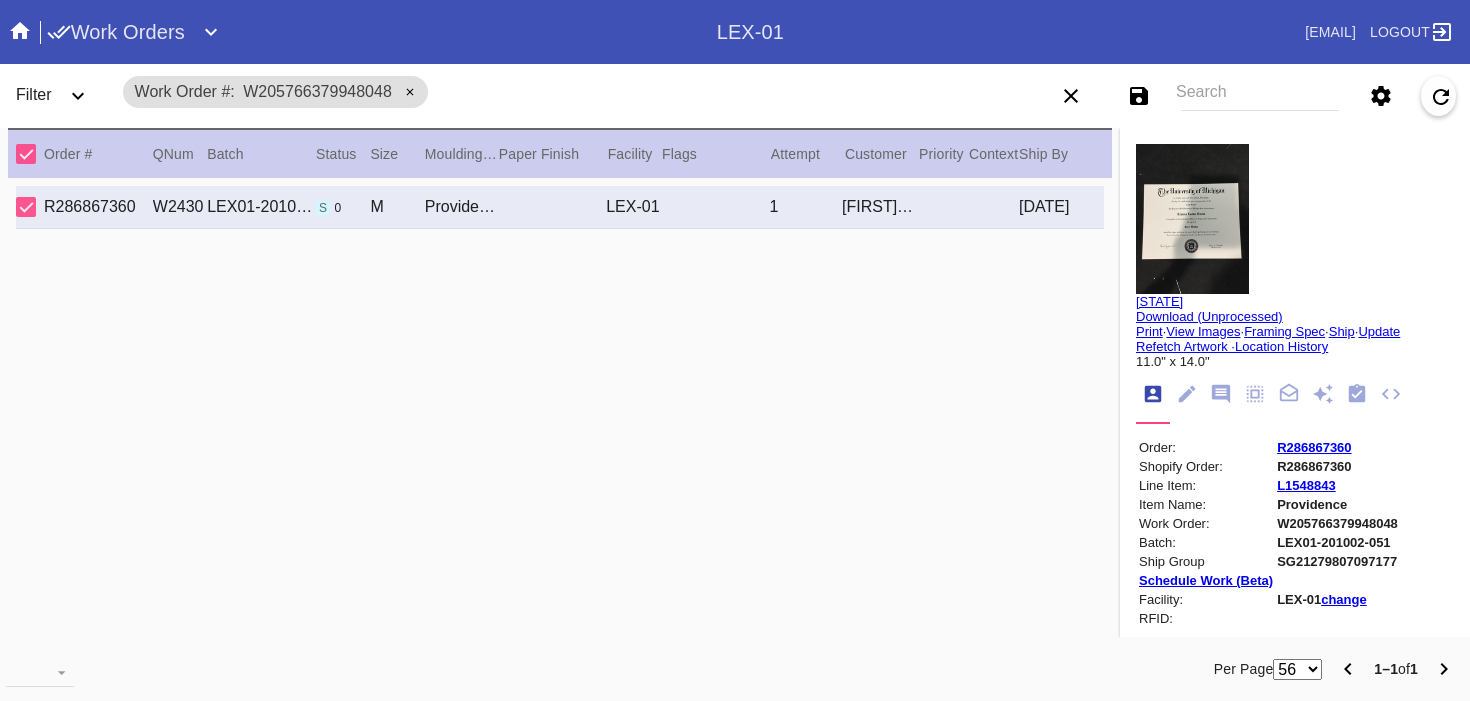 click 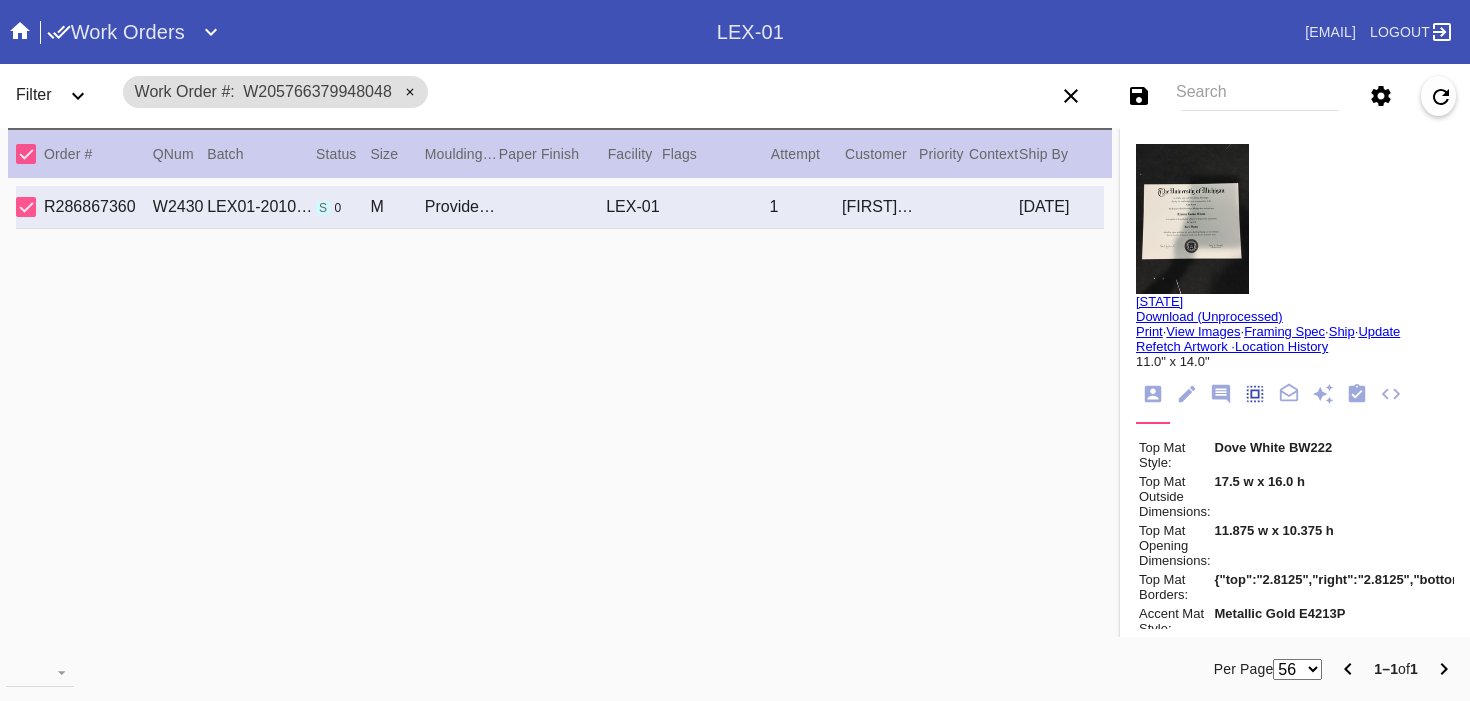 scroll, scrollTop: 172, scrollLeft: 0, axis: vertical 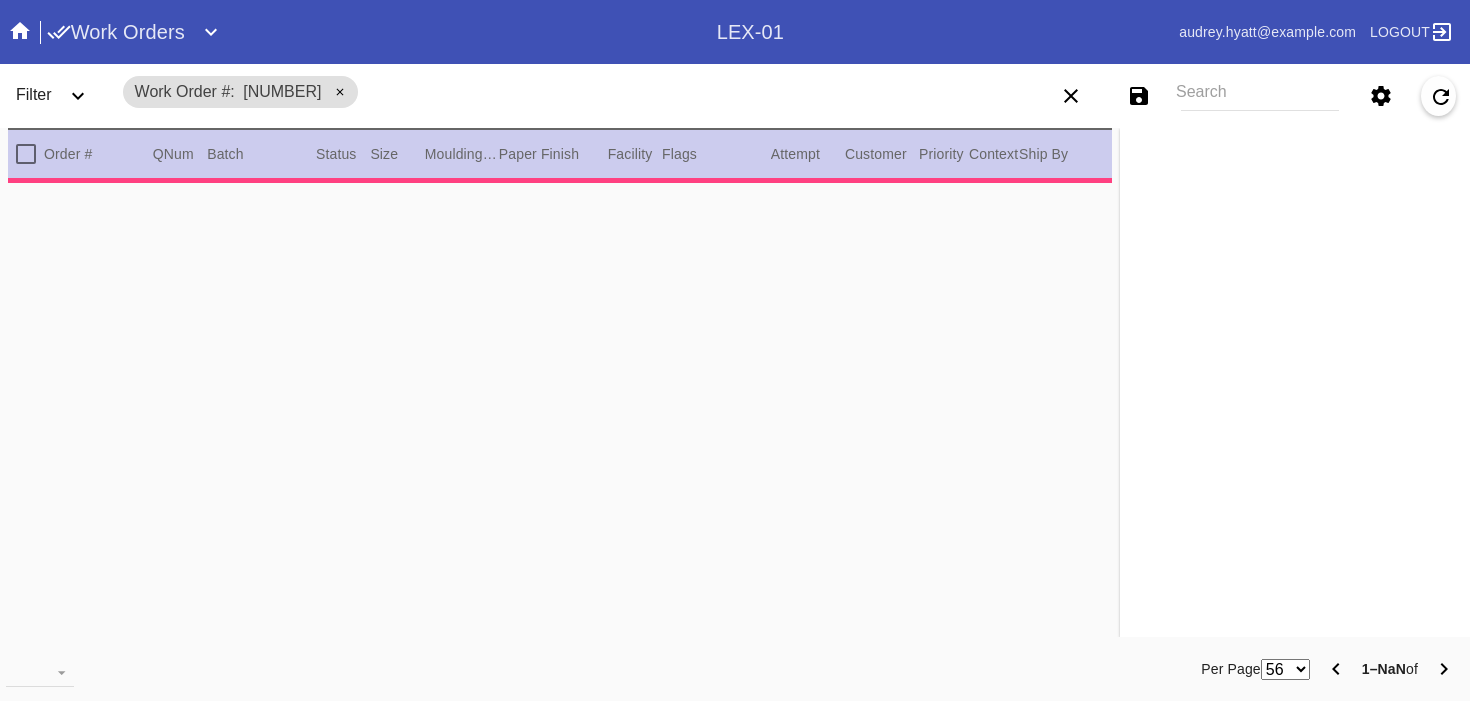 type on "3.0" 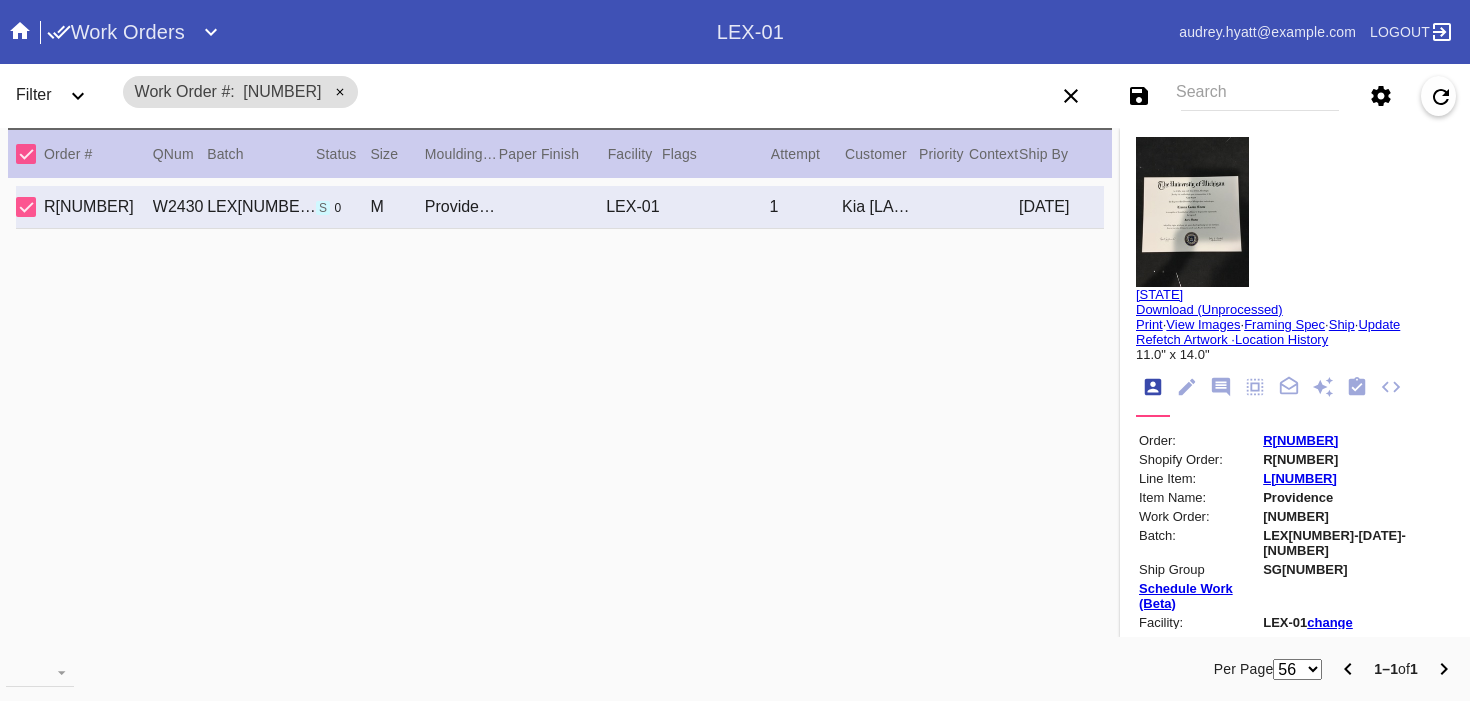 scroll, scrollTop: 0, scrollLeft: 0, axis: both 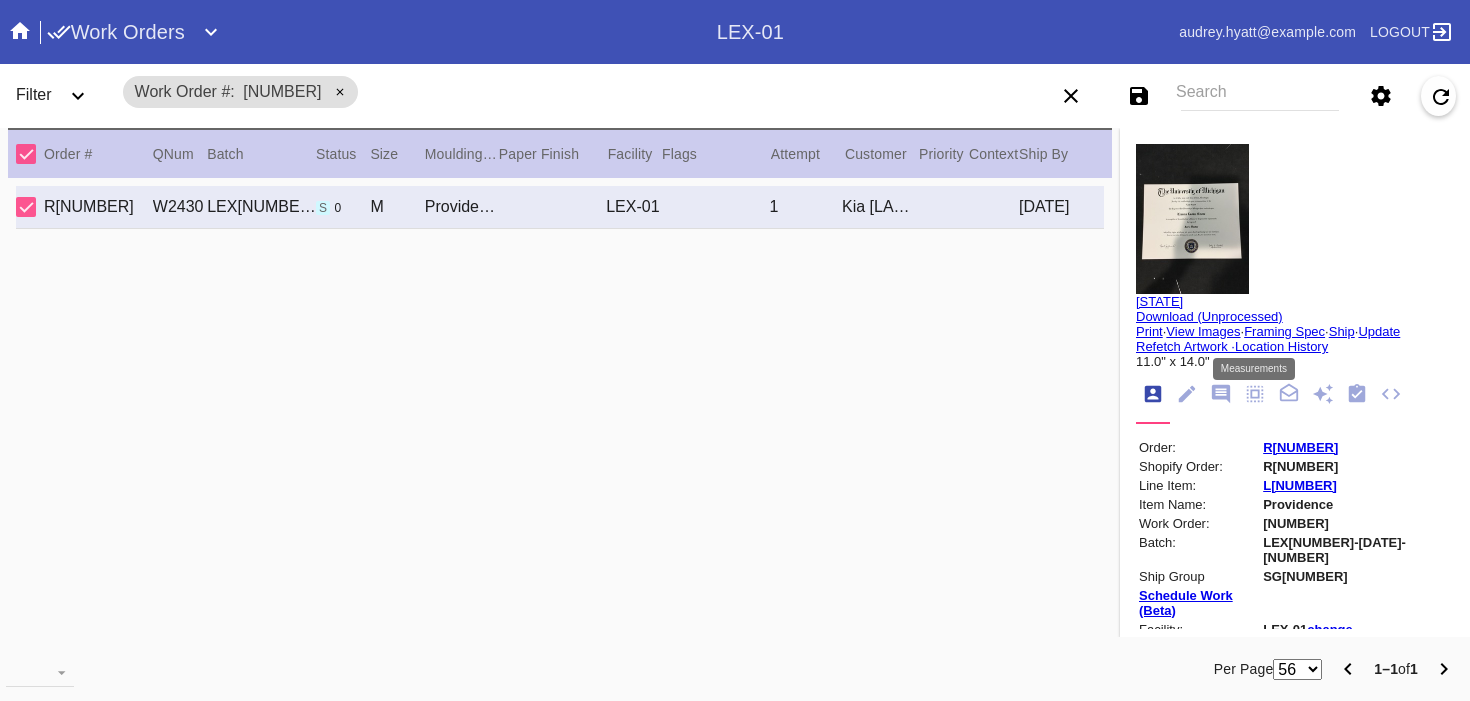 click 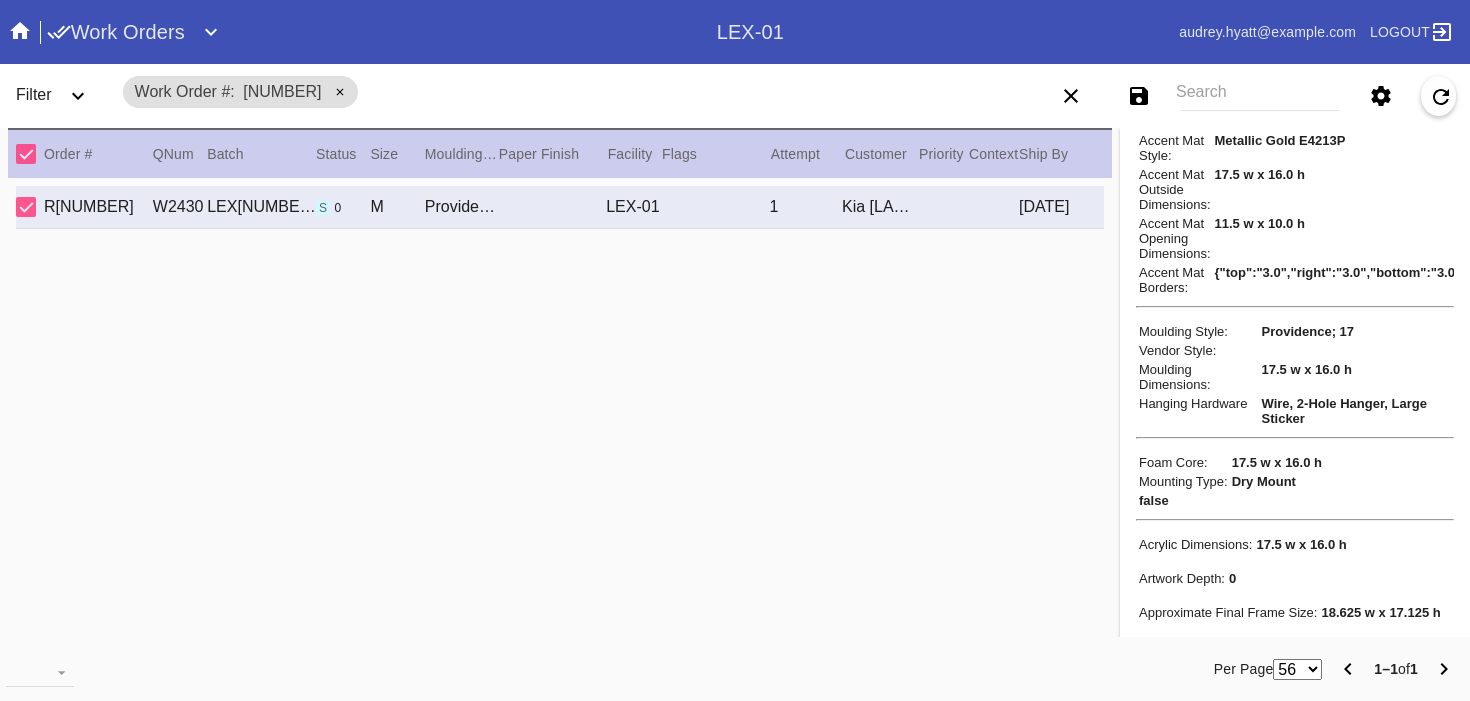scroll, scrollTop: 518, scrollLeft: 0, axis: vertical 